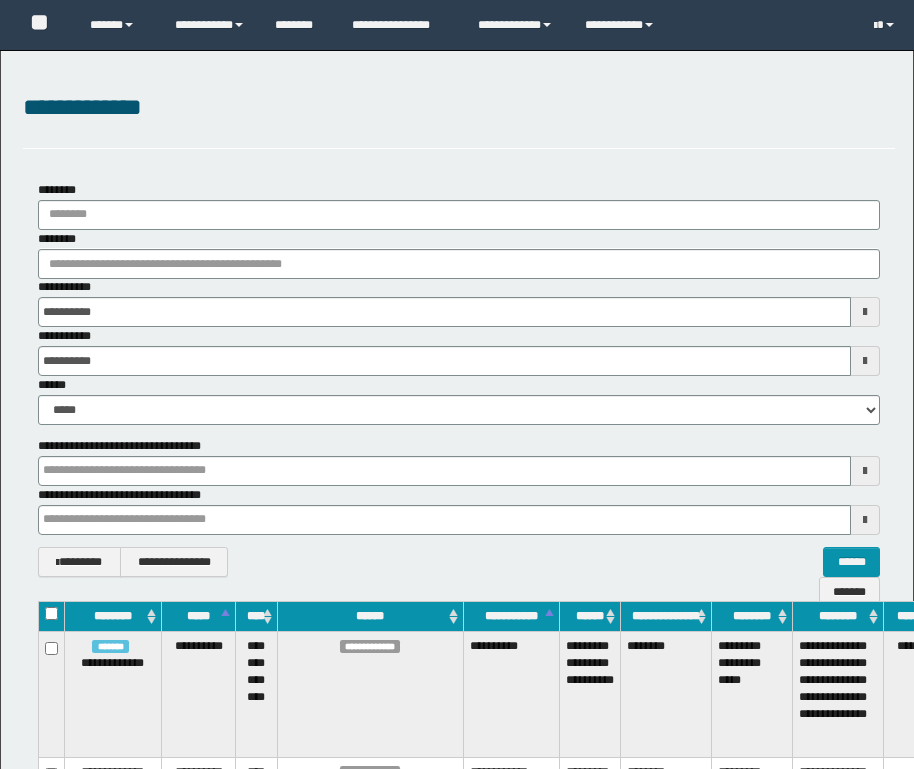 scroll, scrollTop: 0, scrollLeft: 0, axis: both 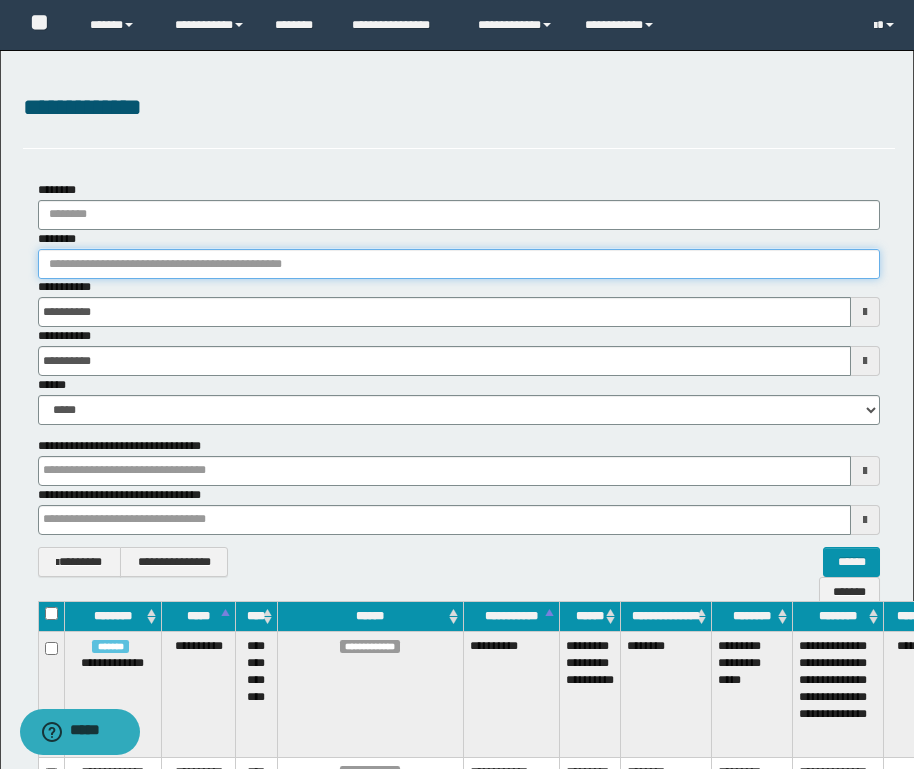 click on "********" at bounding box center (459, 264) 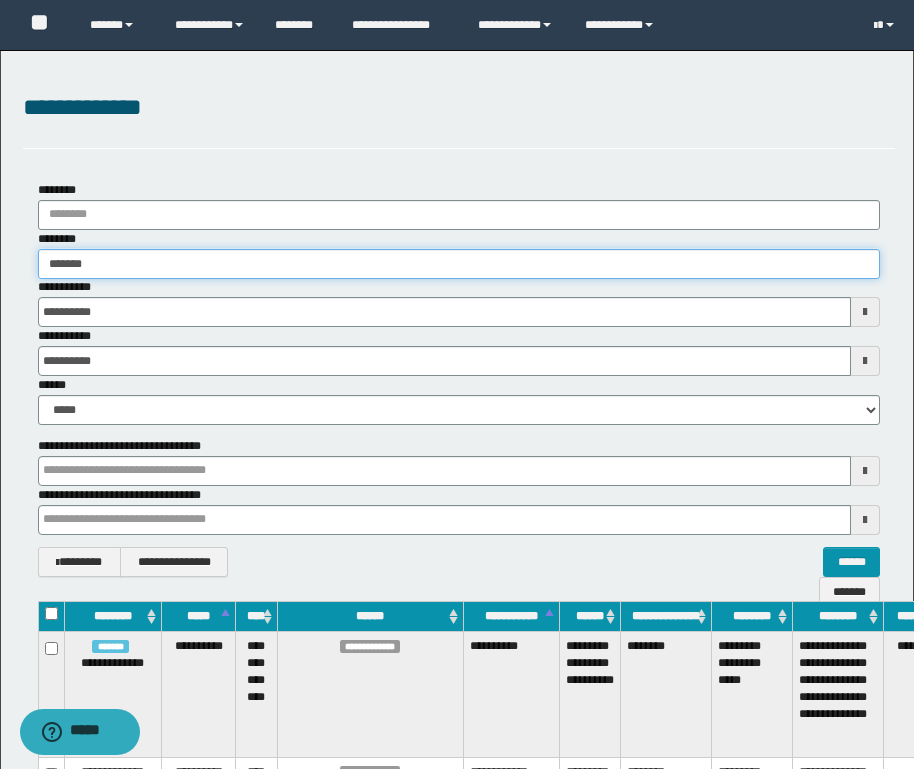 type on "*******" 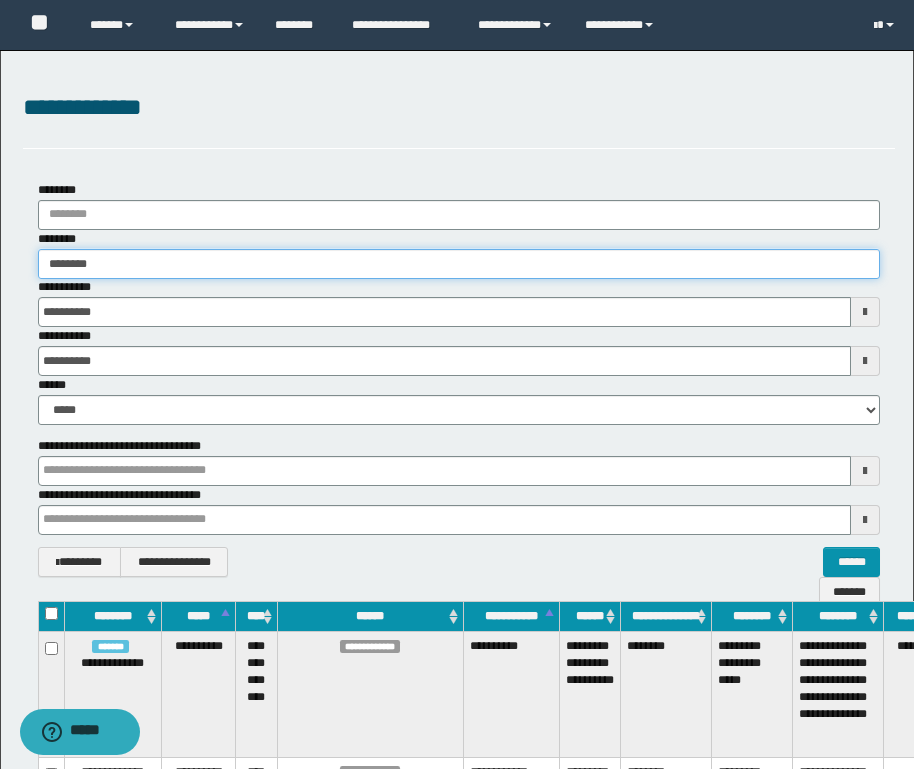 type on "*******" 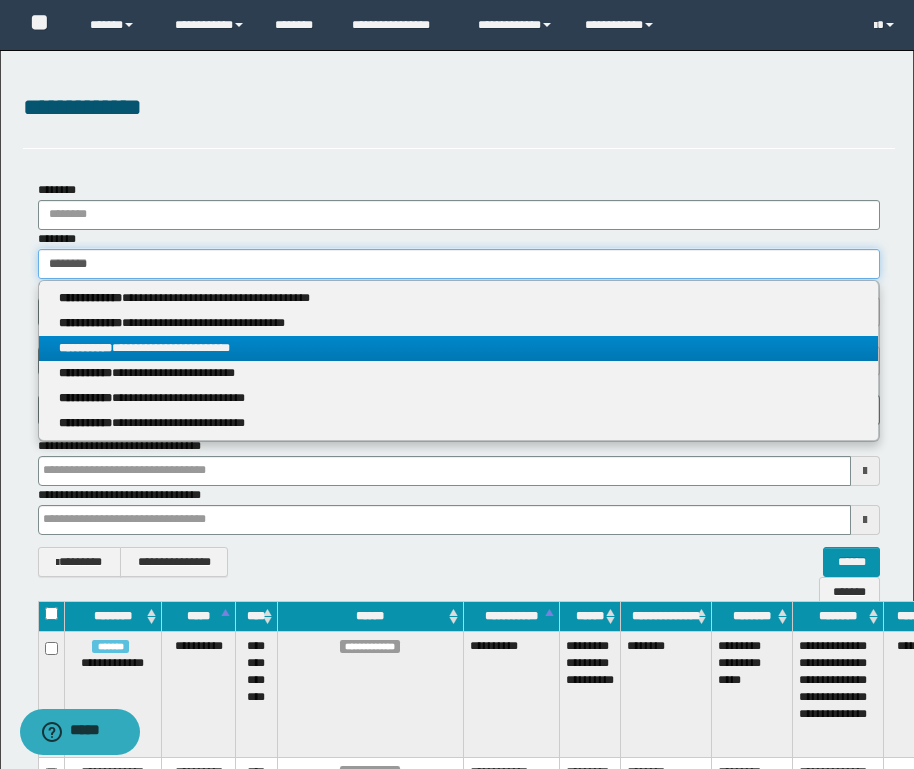 type on "*******" 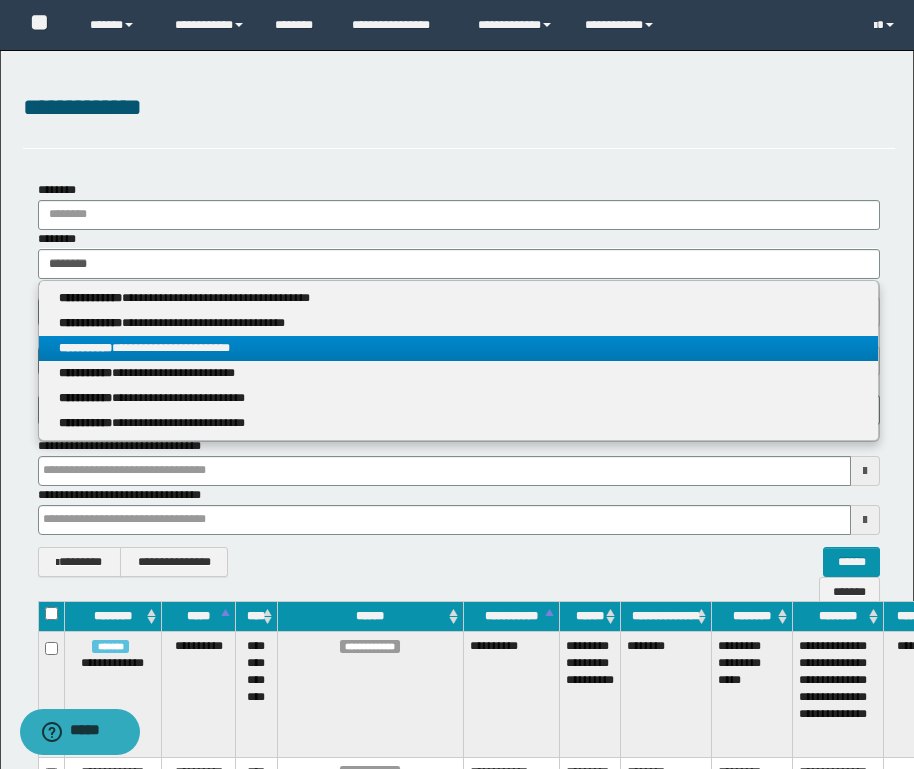 click on "**********" at bounding box center [458, 348] 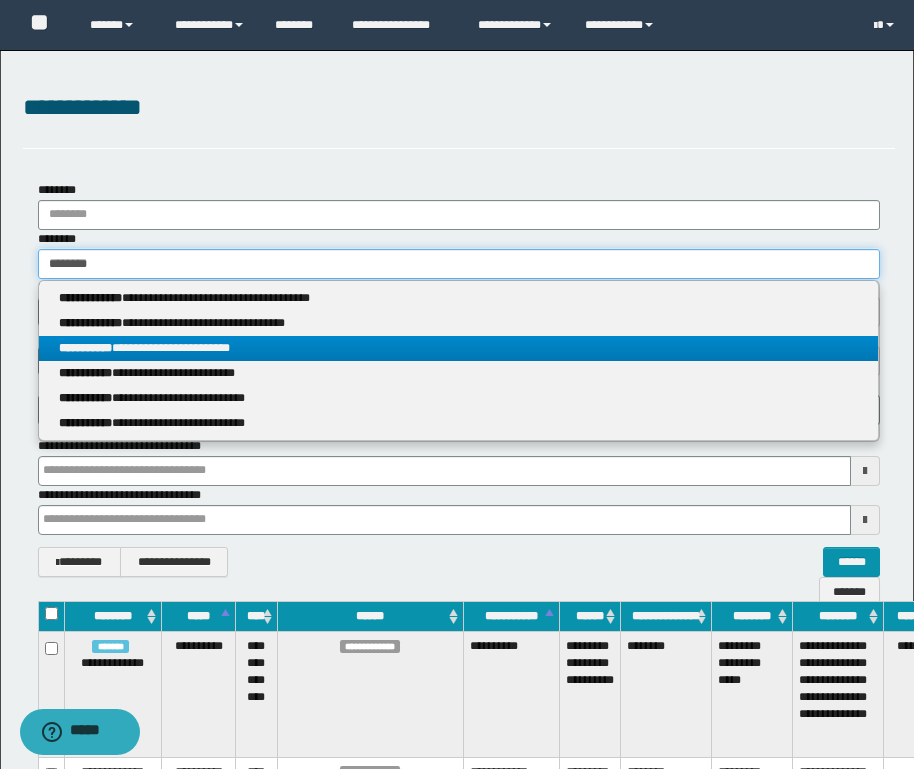 type 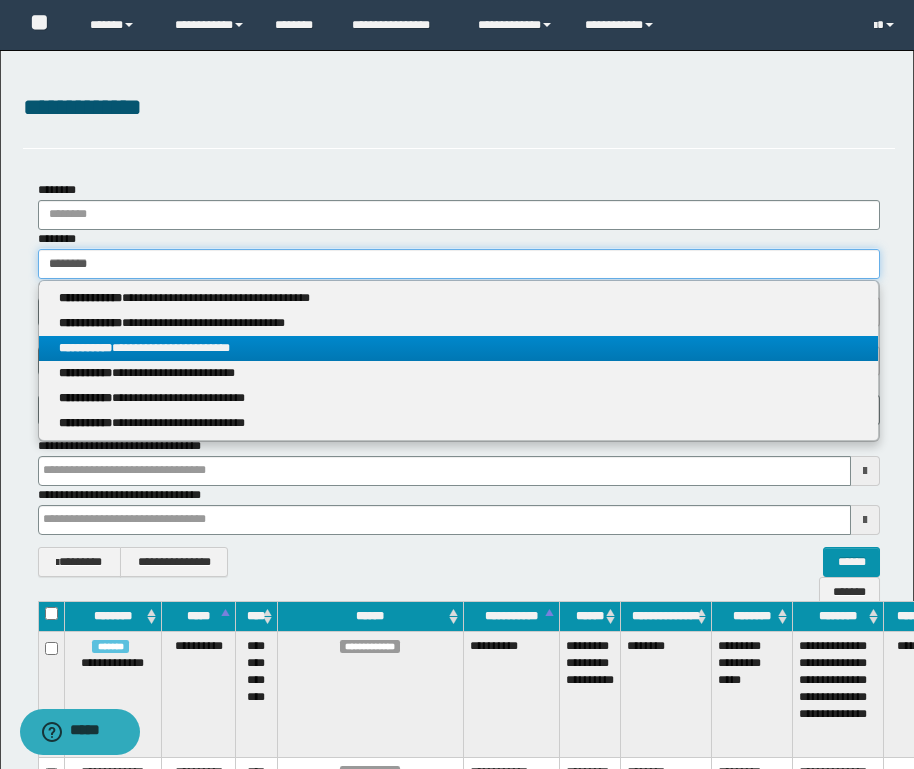 type on "**********" 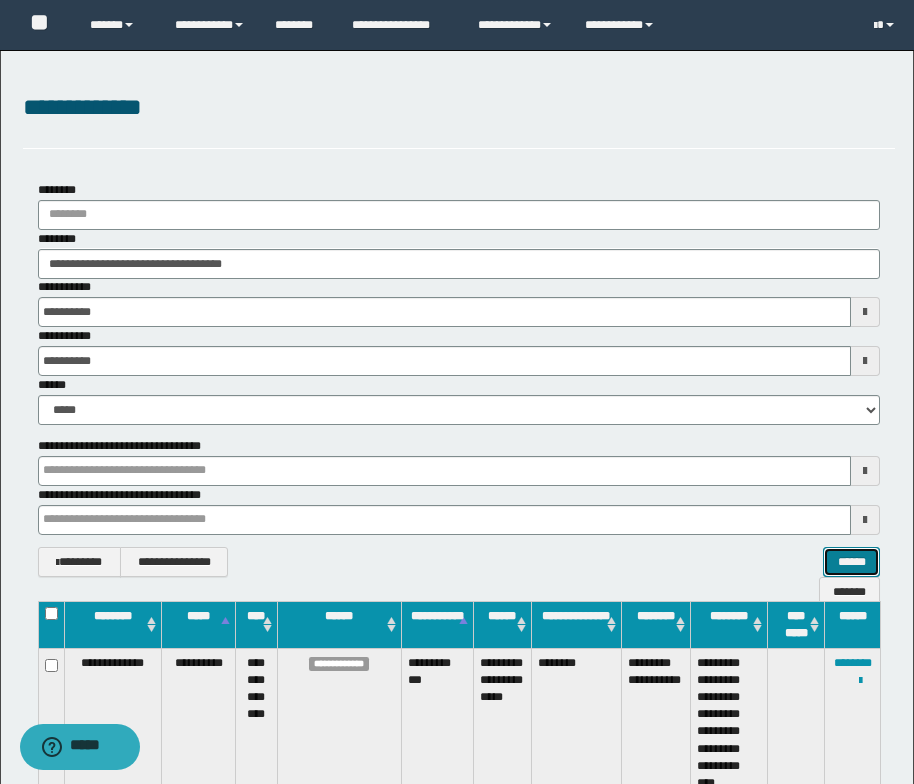 click on "******" at bounding box center [851, 562] 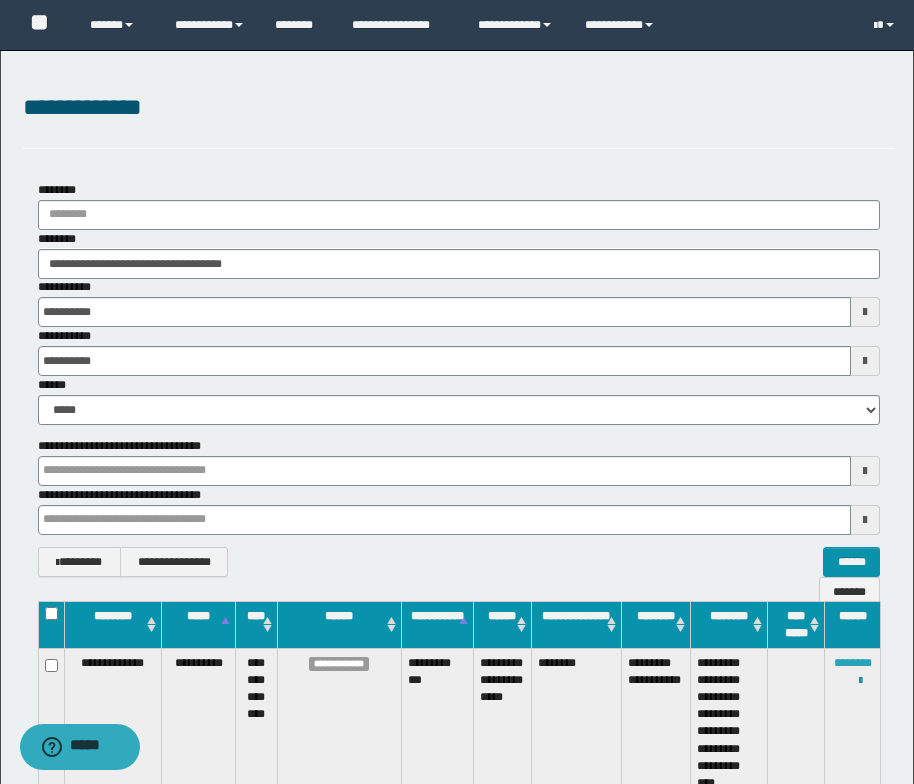 click on "********" at bounding box center [853, 663] 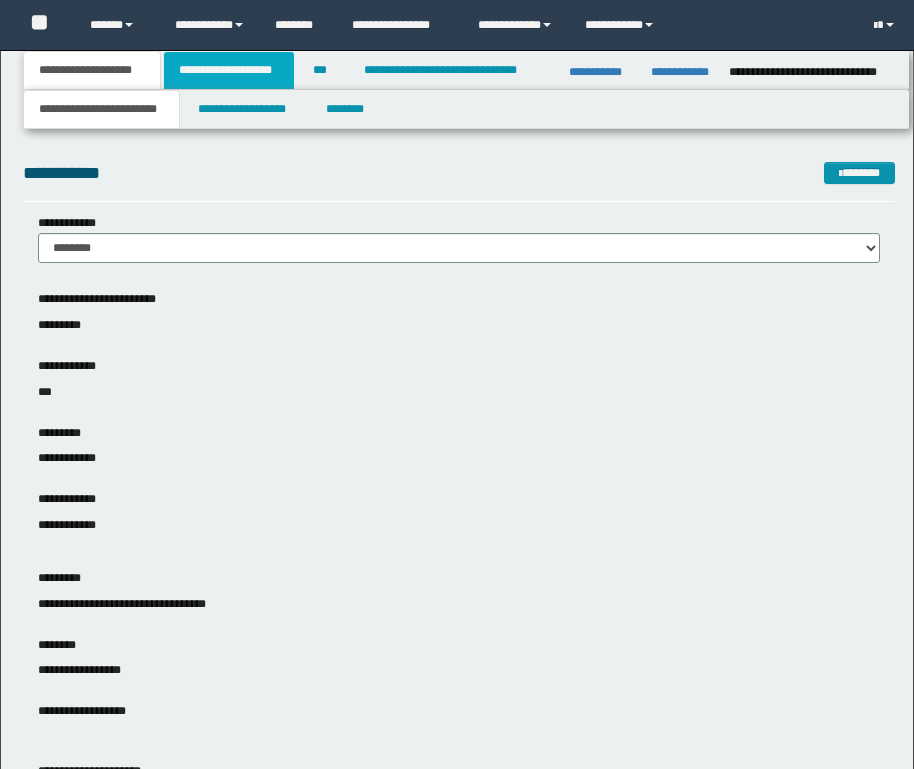 scroll, scrollTop: 0, scrollLeft: 0, axis: both 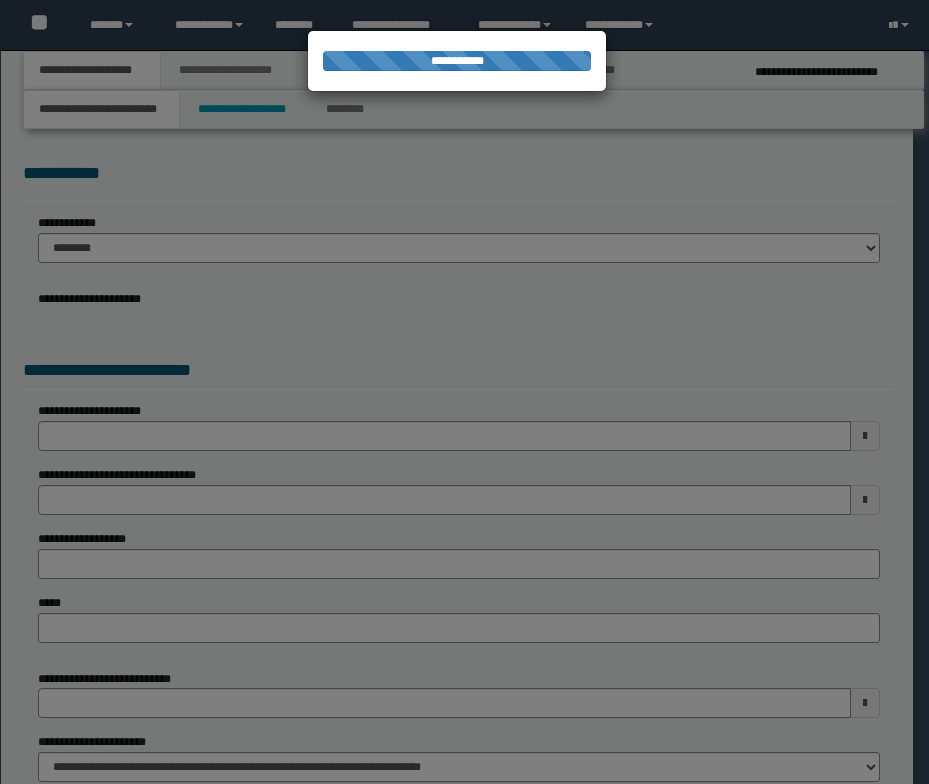 select on "*" 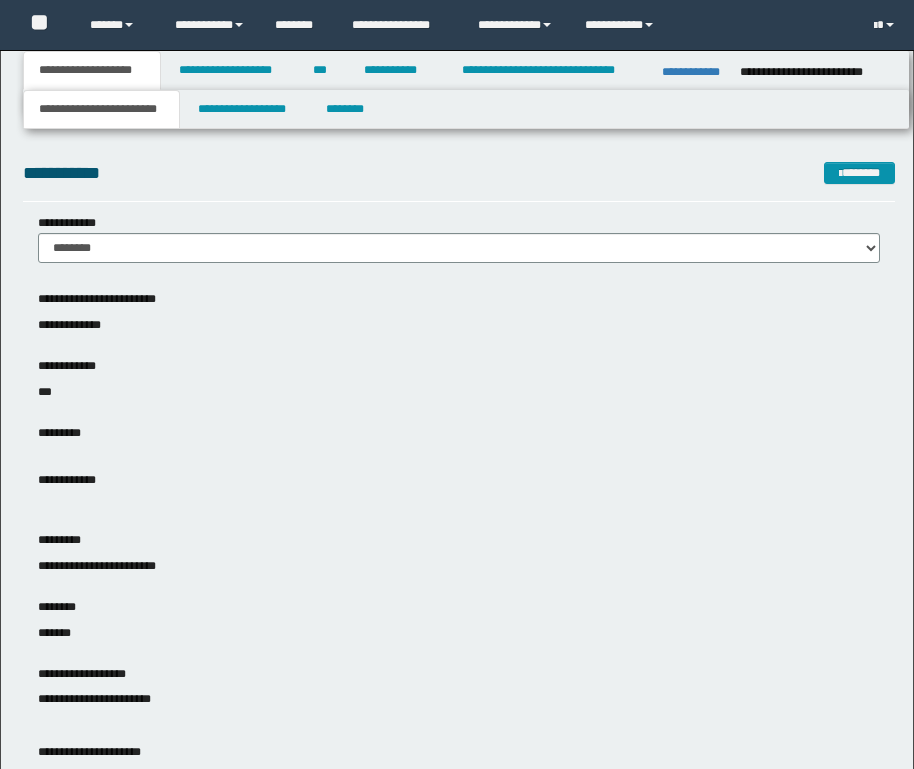 scroll, scrollTop: 0, scrollLeft: 0, axis: both 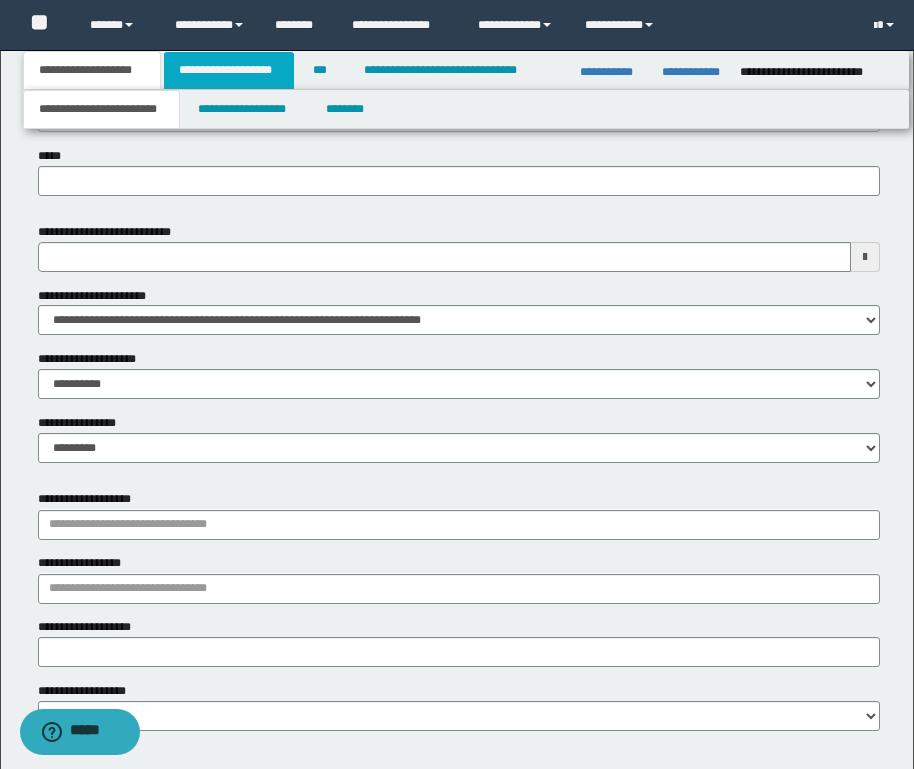 click on "**********" at bounding box center (229, 70) 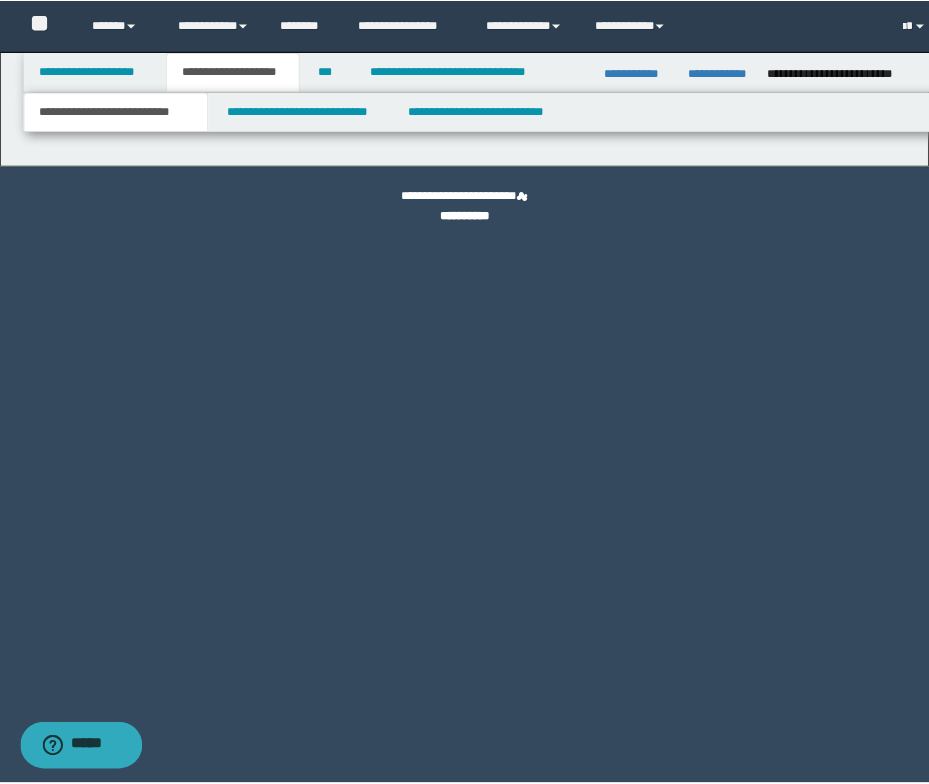 scroll, scrollTop: 0, scrollLeft: 0, axis: both 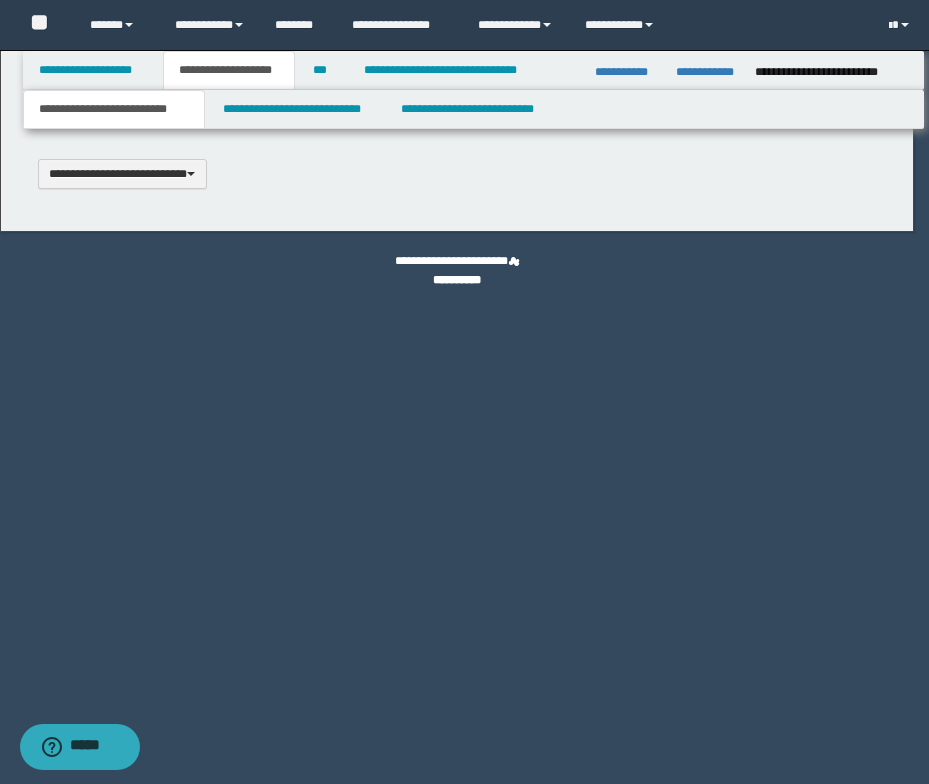 type on "**********" 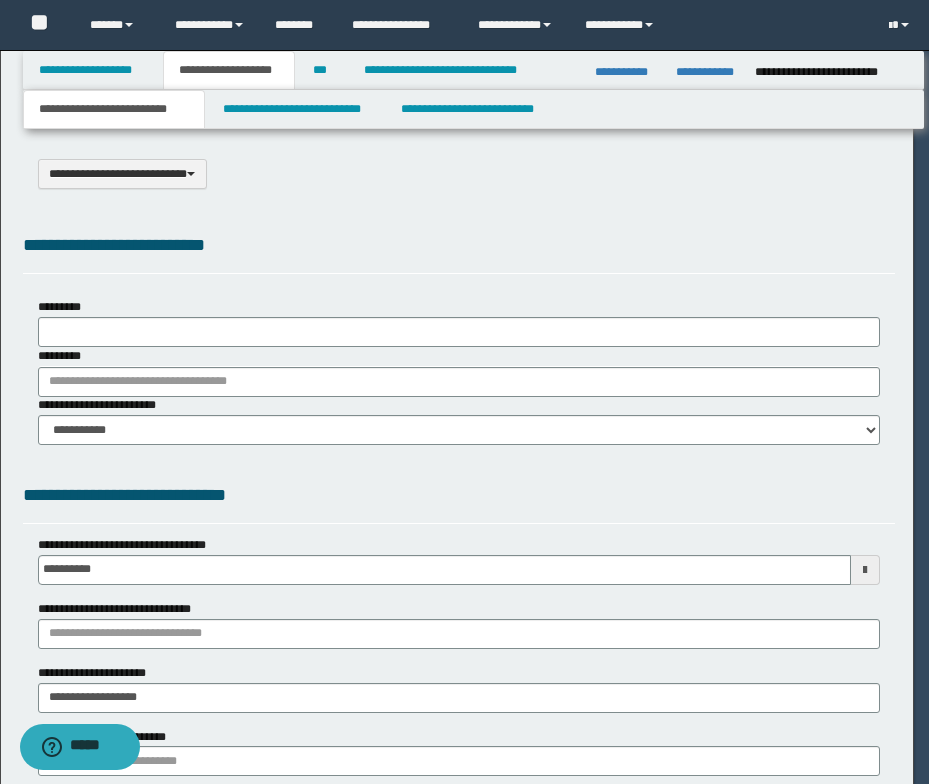 select on "*" 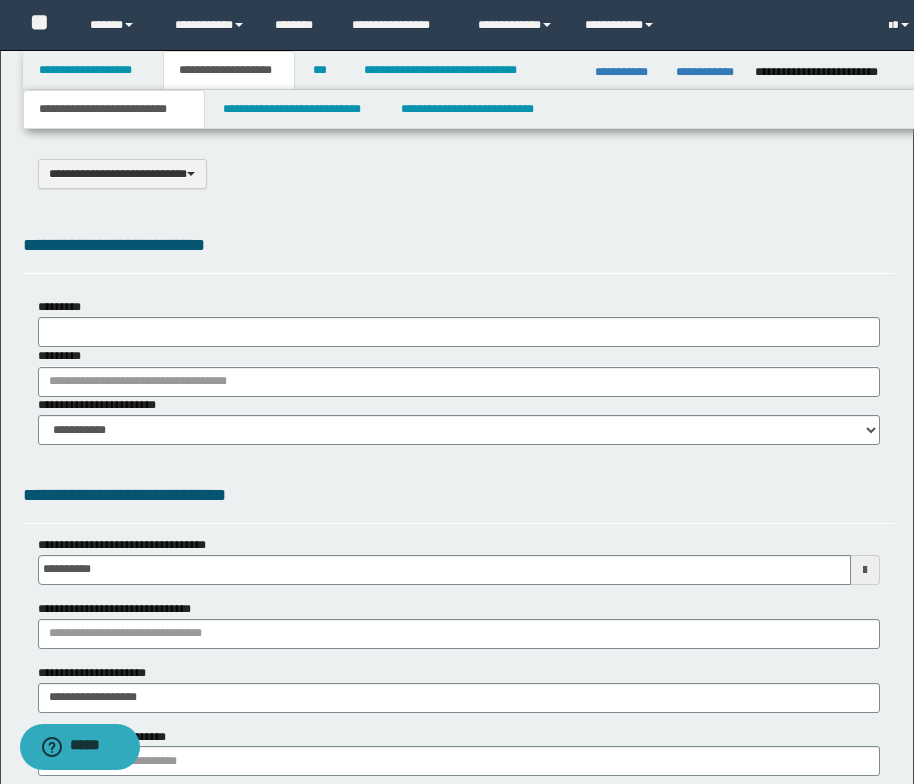 click on "**********" at bounding box center [114, 109] 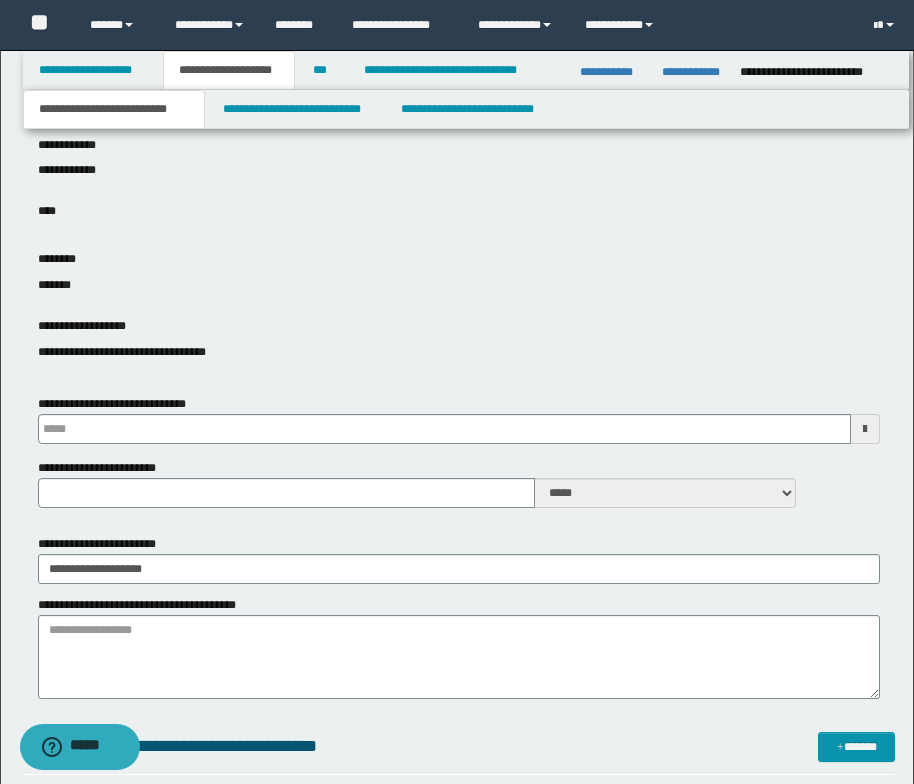 scroll, scrollTop: 700, scrollLeft: 0, axis: vertical 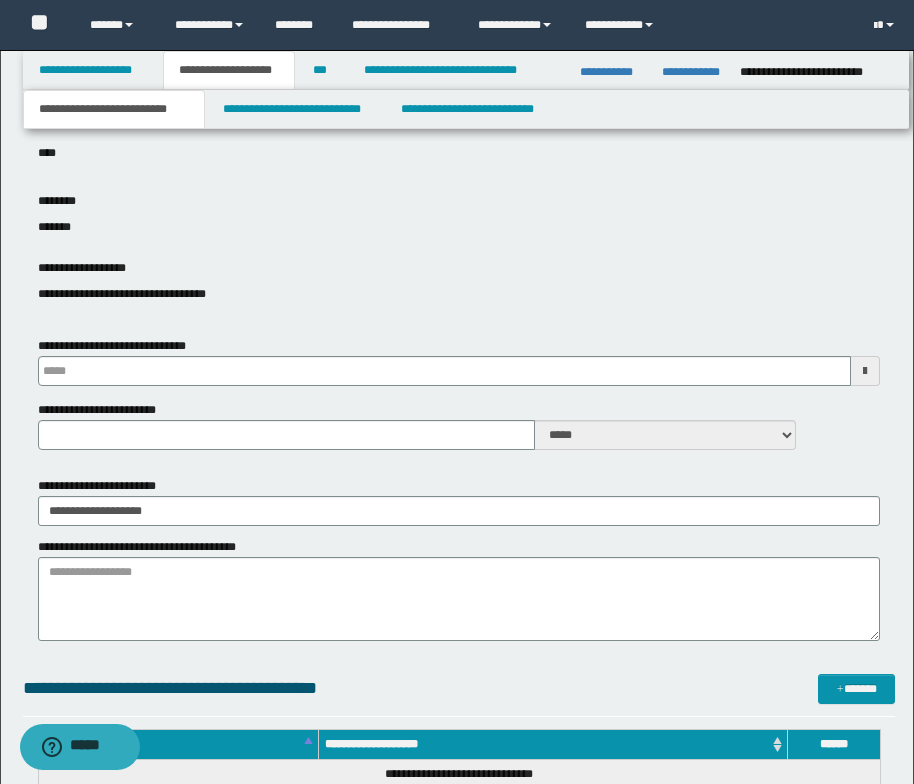 type 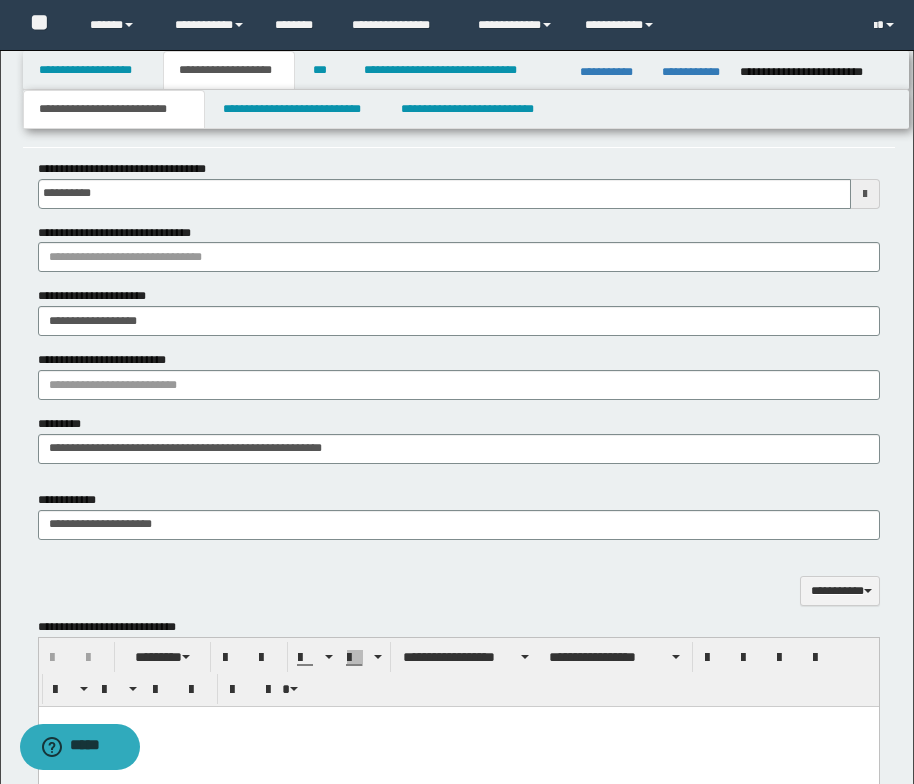 scroll, scrollTop: 1300, scrollLeft: 0, axis: vertical 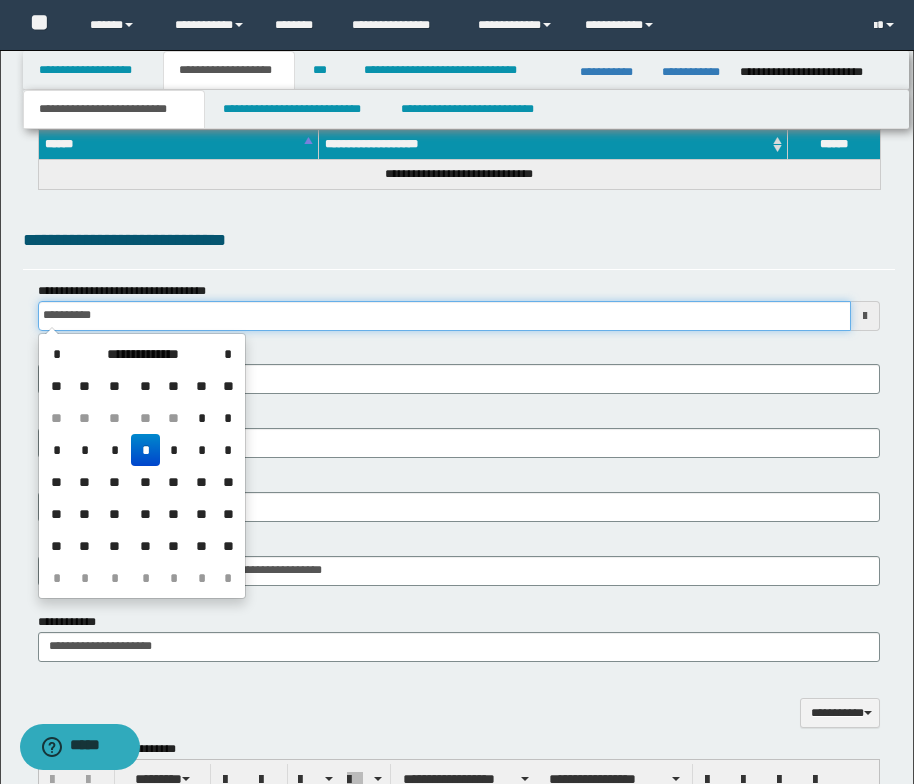 drag, startPoint x: 107, startPoint y: 317, endPoint x: 38, endPoint y: 326, distance: 69.58448 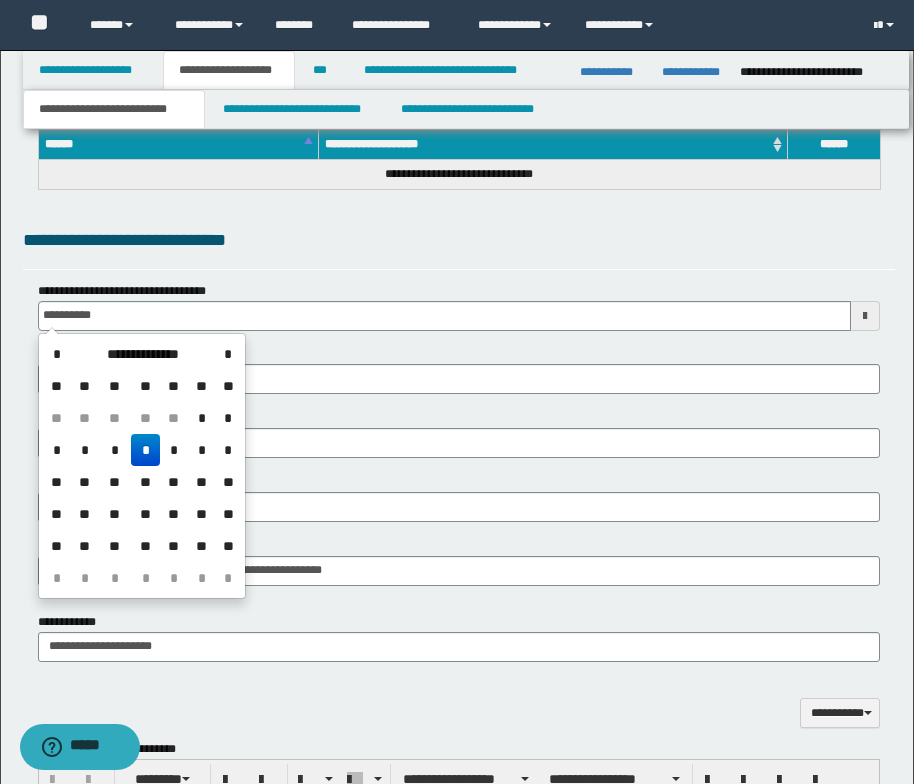 click on "*" at bounding box center [145, 450] 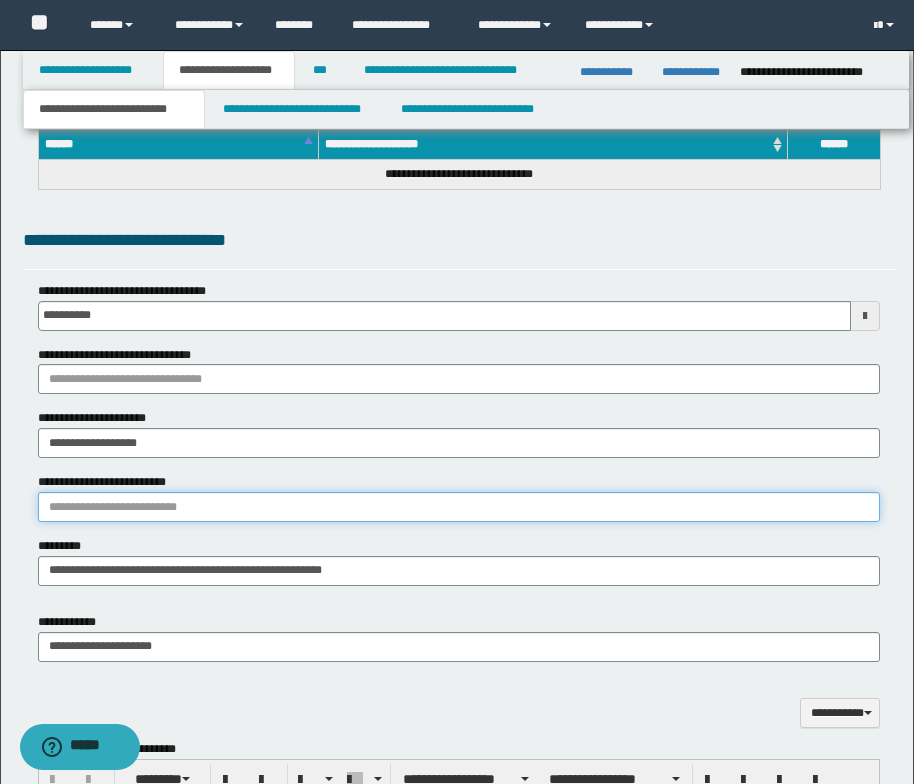 click on "**********" at bounding box center [459, 507] 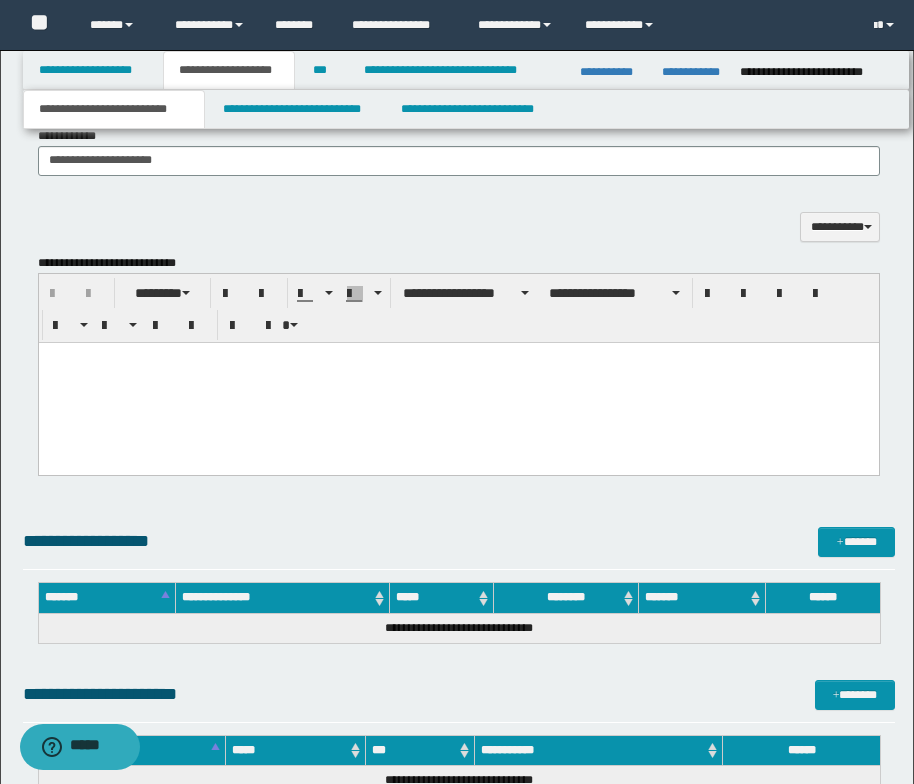 scroll, scrollTop: 1900, scrollLeft: 0, axis: vertical 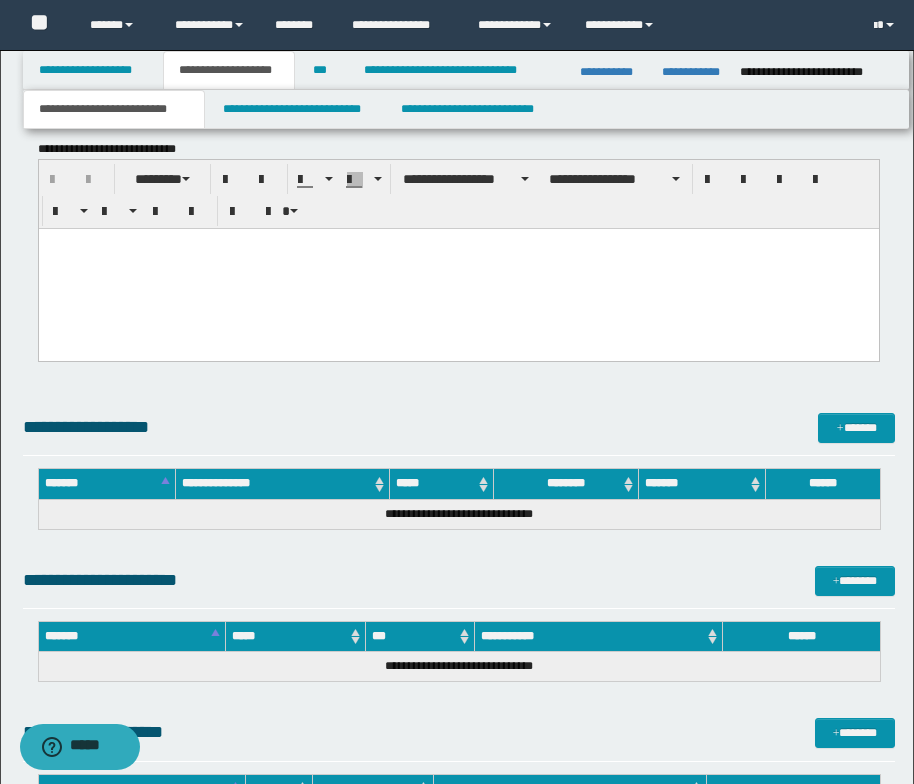 type on "**********" 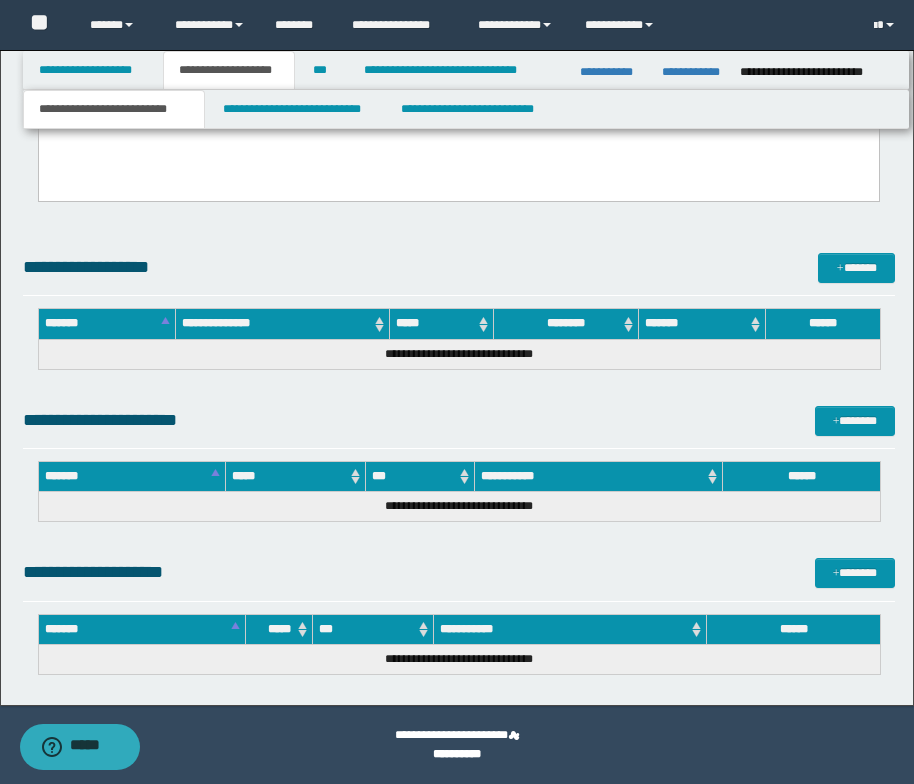 drag, startPoint x: 48, startPoint y: -1847, endPoint x: 388, endPoint y: 742, distance: 2611.2297 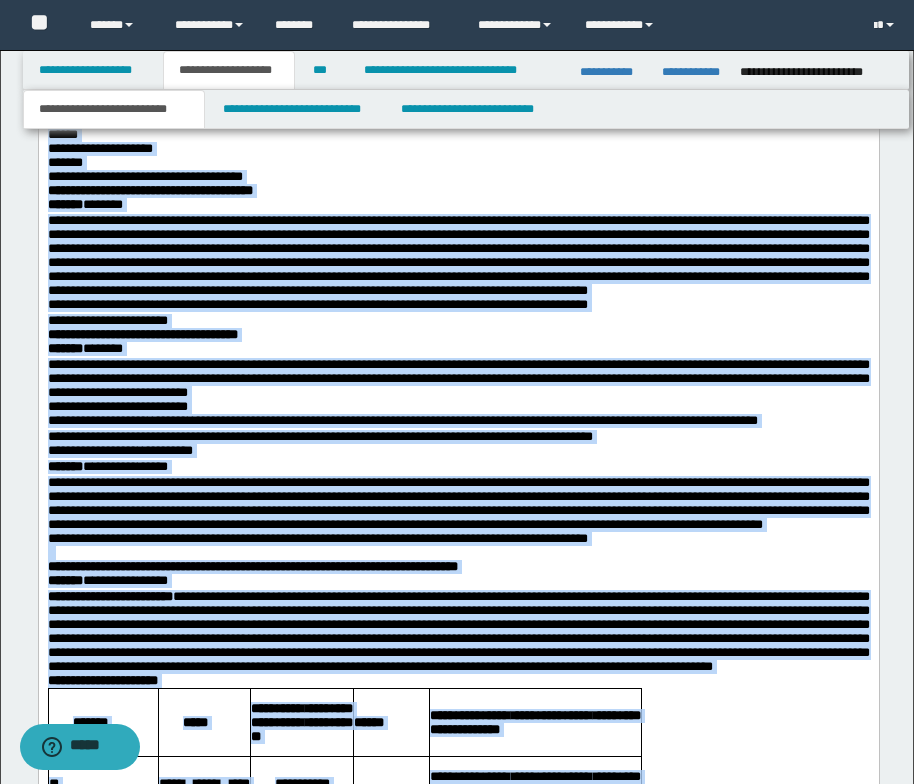 scroll, scrollTop: 1786, scrollLeft: 0, axis: vertical 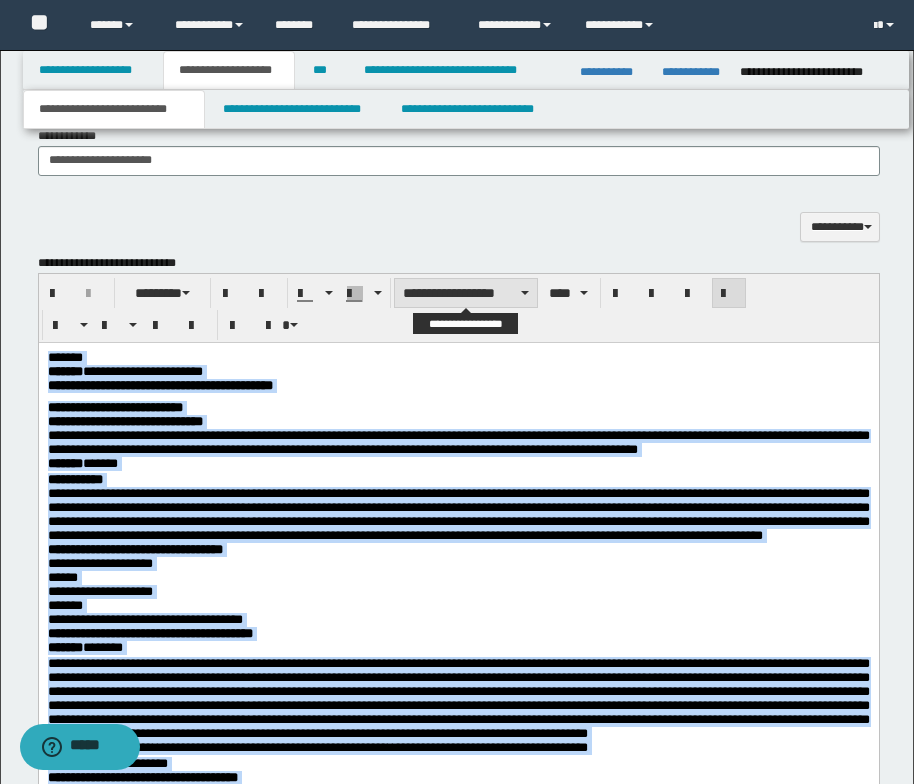 click at bounding box center [525, 293] 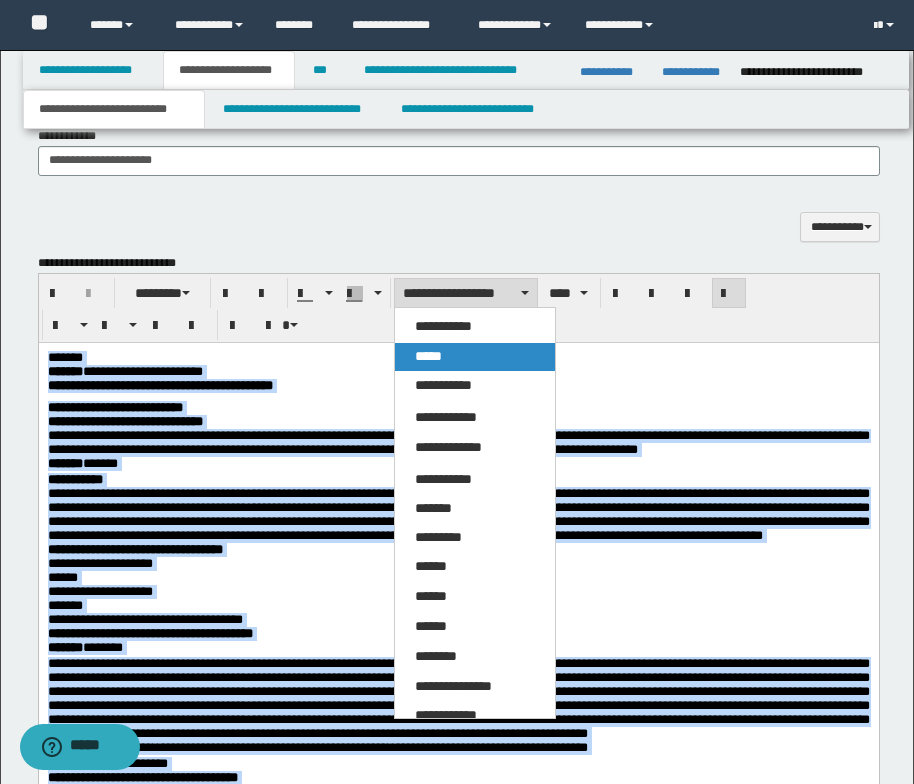 click on "*****" at bounding box center (475, 357) 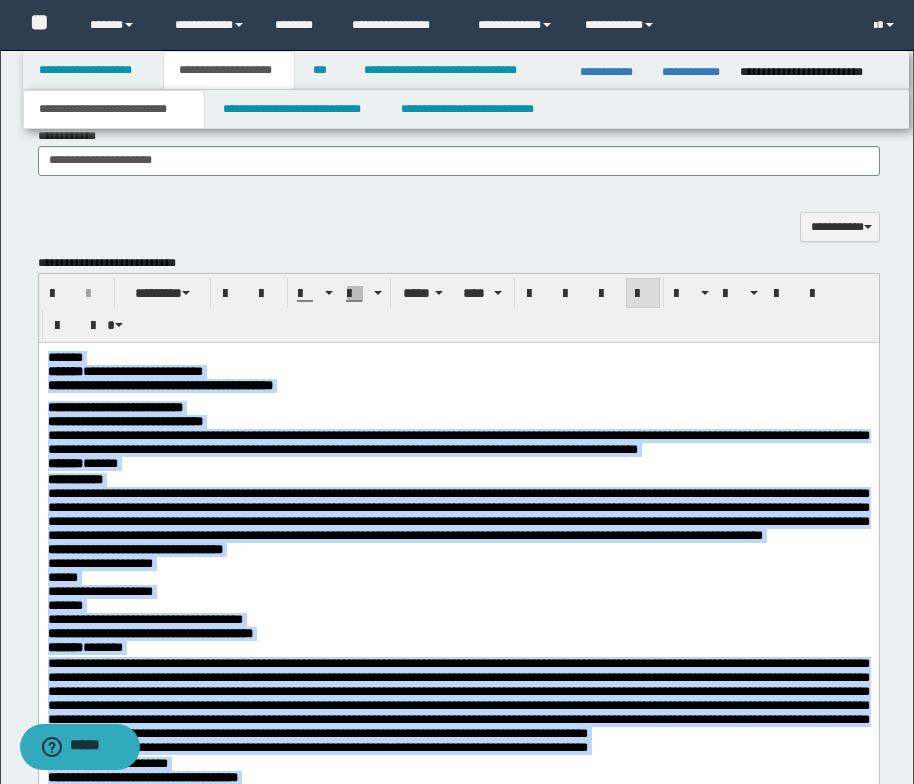 click on "*******" at bounding box center (458, 358) 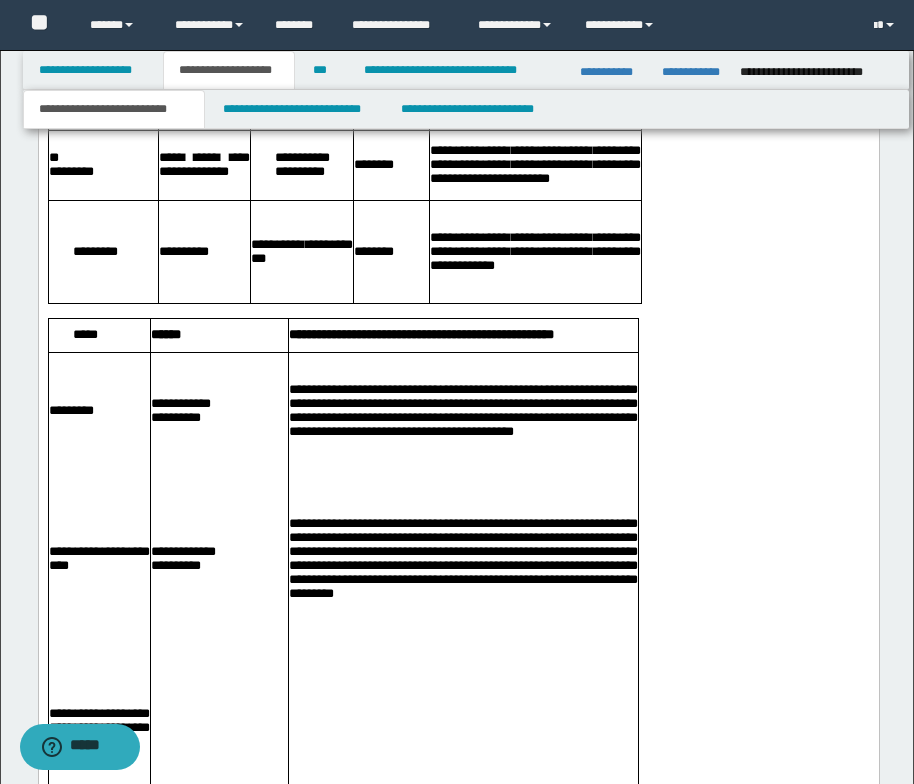 scroll, scrollTop: 2986, scrollLeft: 0, axis: vertical 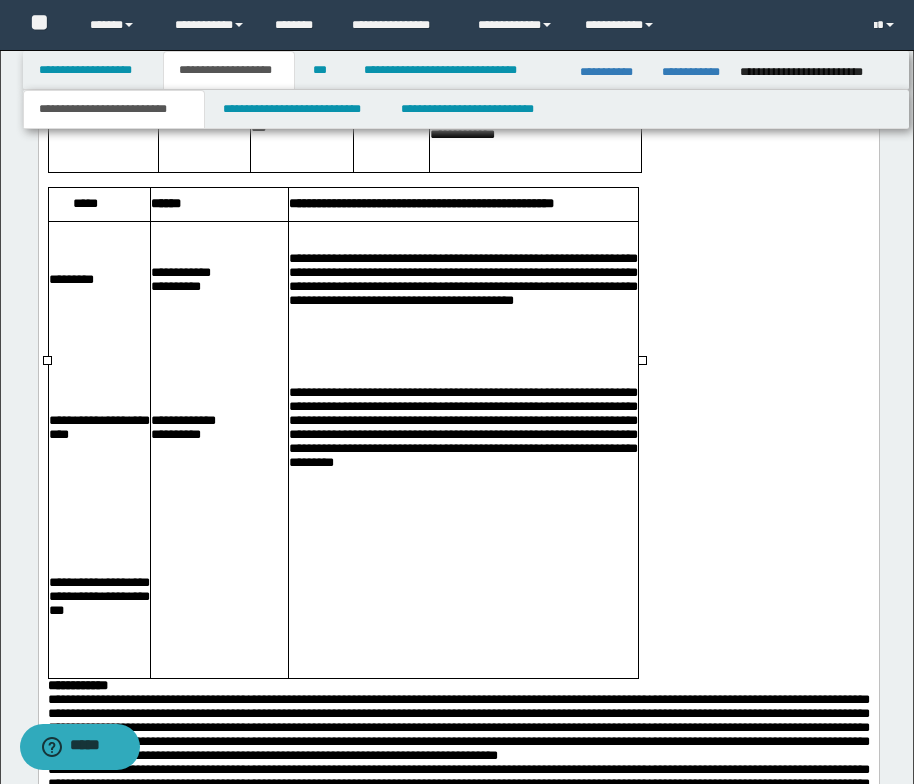 click on "**********" at bounding box center [458, 46] 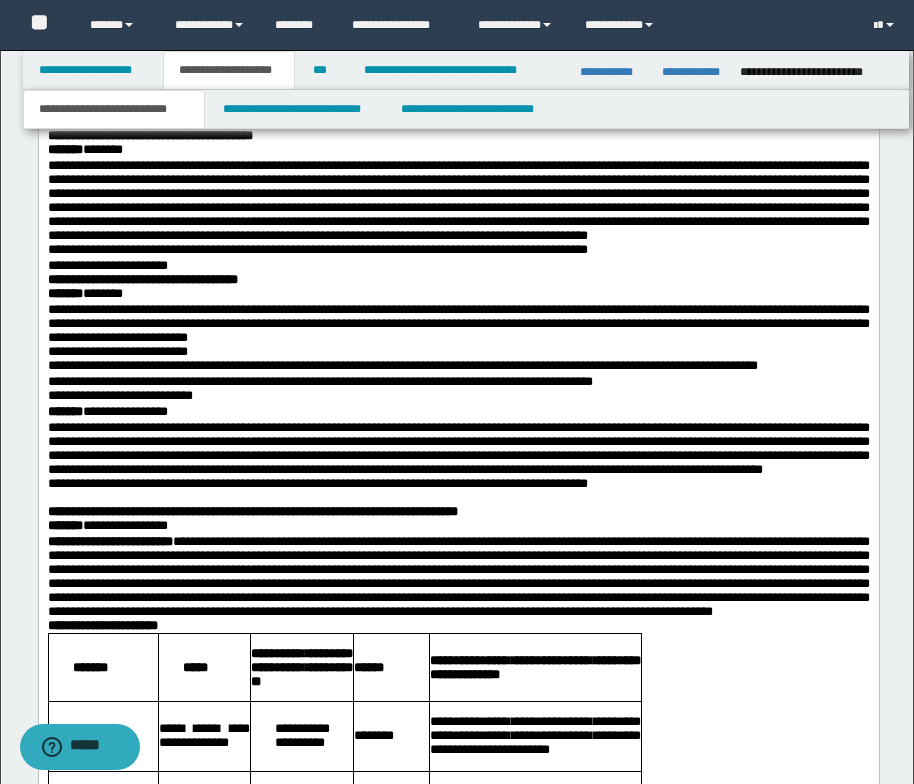 scroll, scrollTop: 2386, scrollLeft: 0, axis: vertical 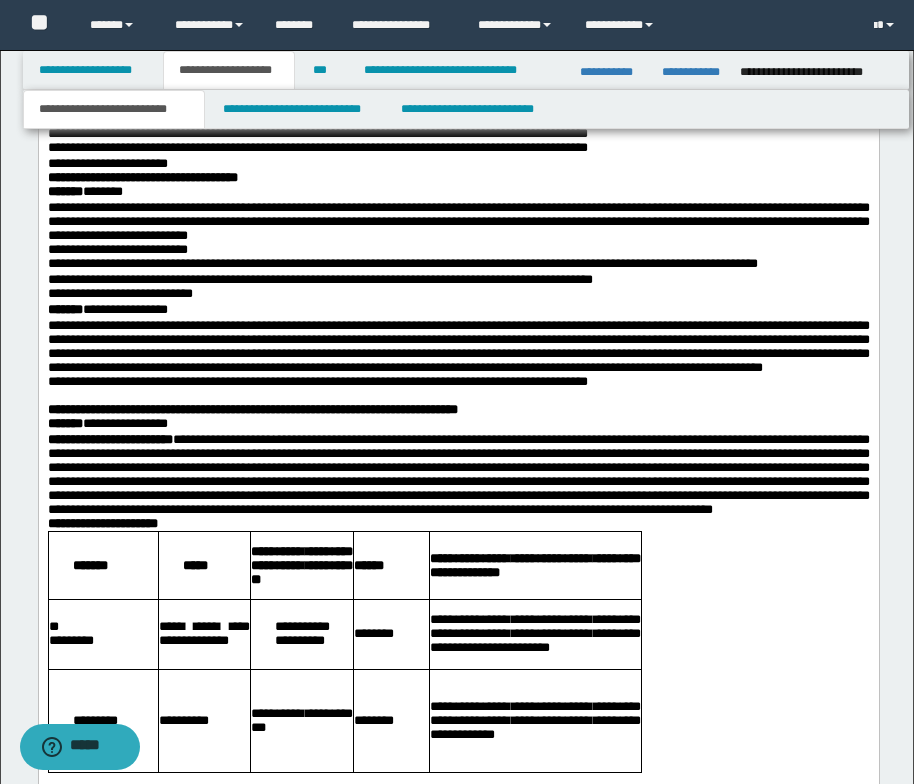 click on "**********" at bounding box center (458, 347) 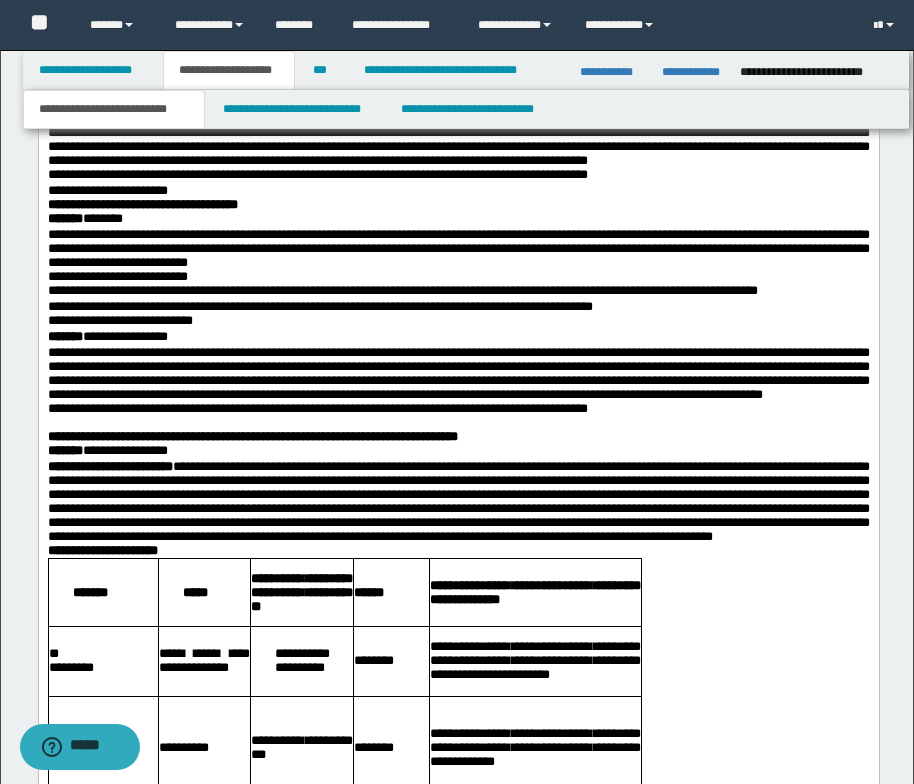scroll, scrollTop: 2186, scrollLeft: 0, axis: vertical 